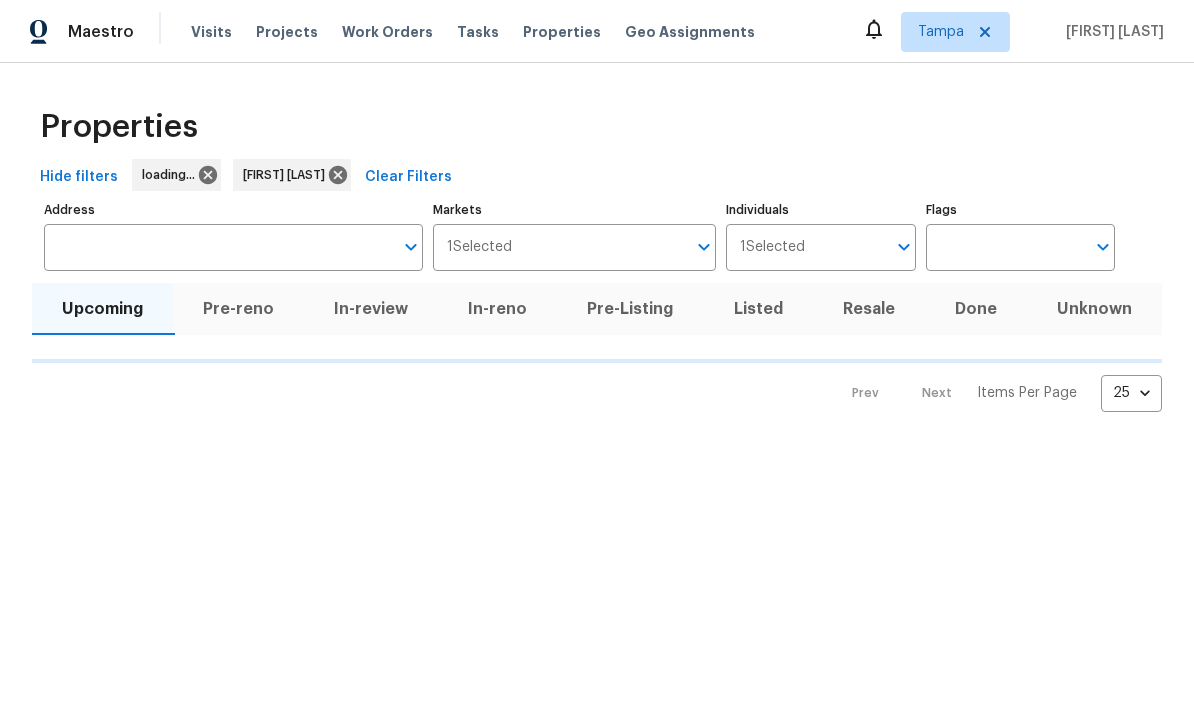 scroll, scrollTop: 0, scrollLeft: 0, axis: both 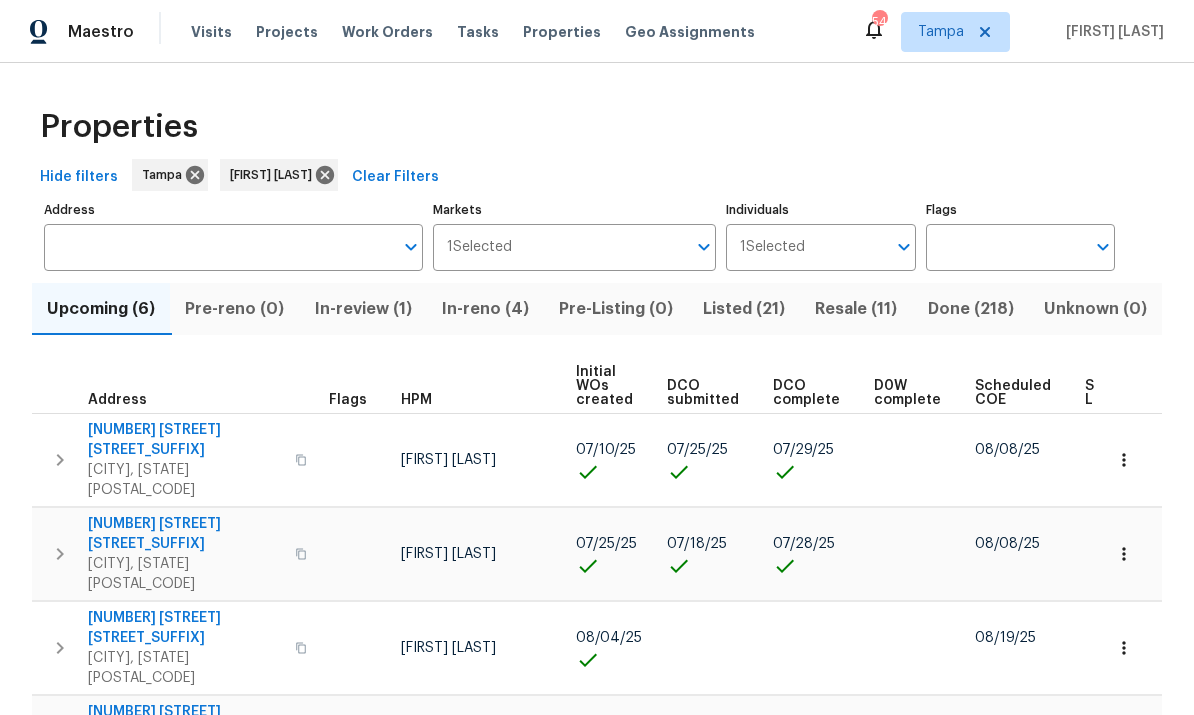 click on "In-reno (4)" at bounding box center [485, 309] 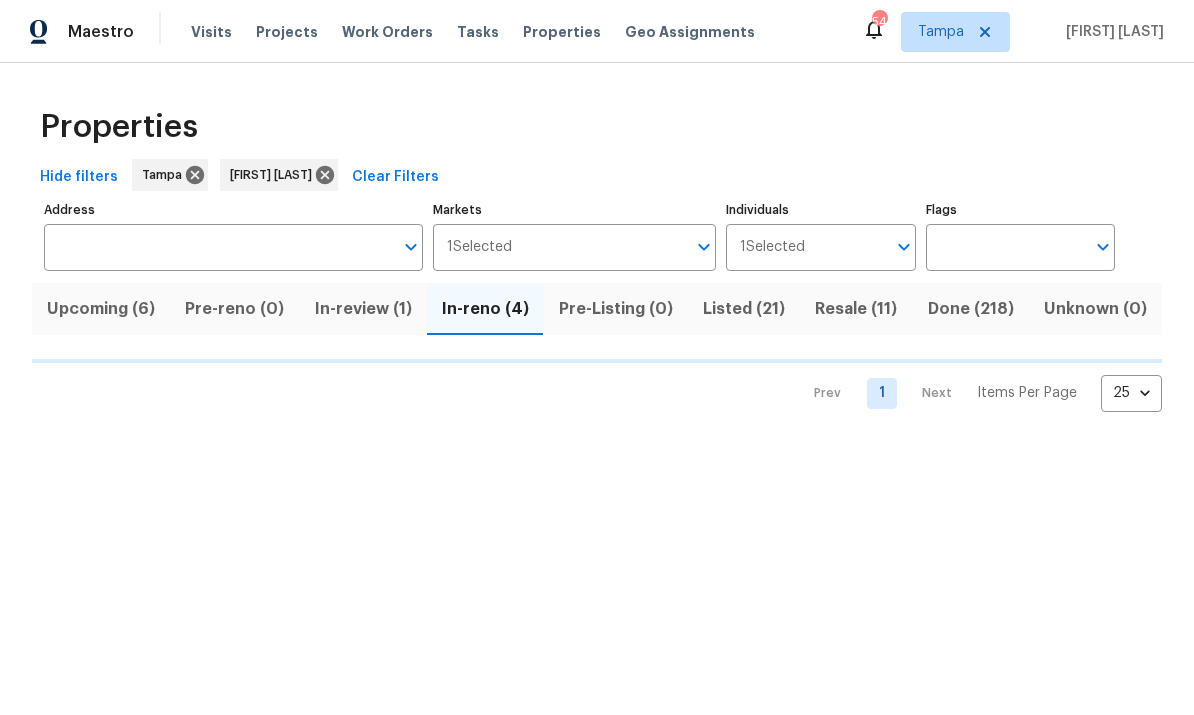 click on "In-reno (4)" at bounding box center (485, 309) 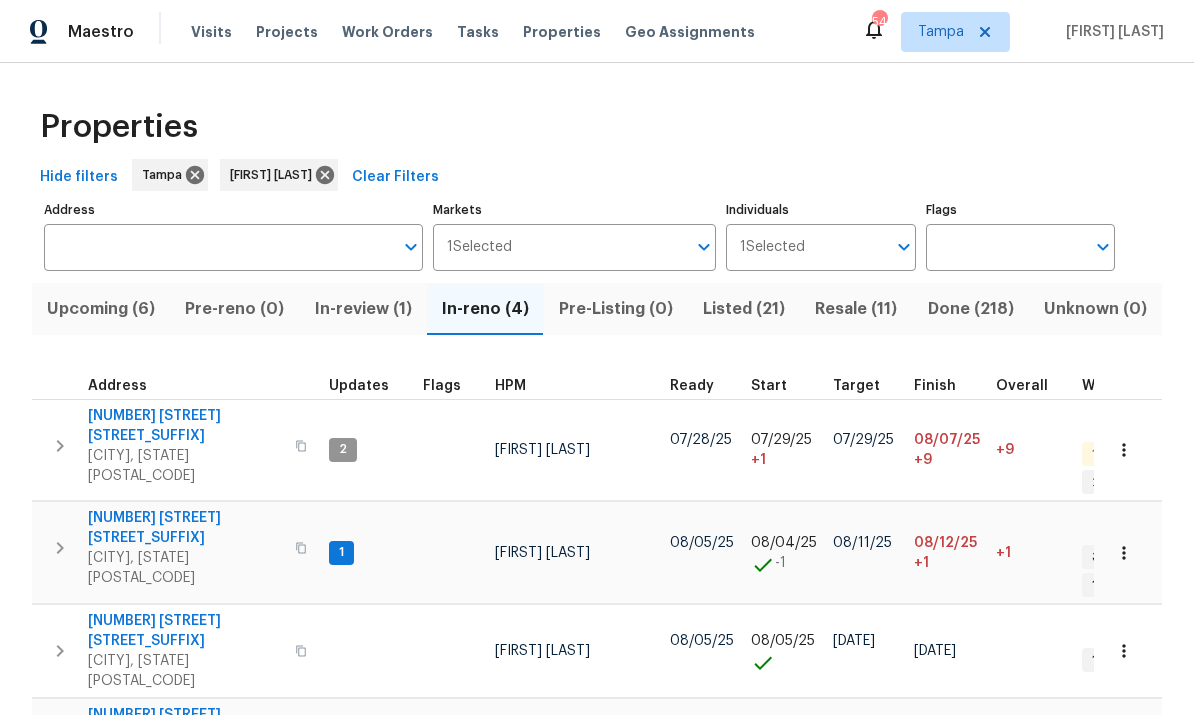 click on "Riverview, FL 33579" at bounding box center (185, 765) 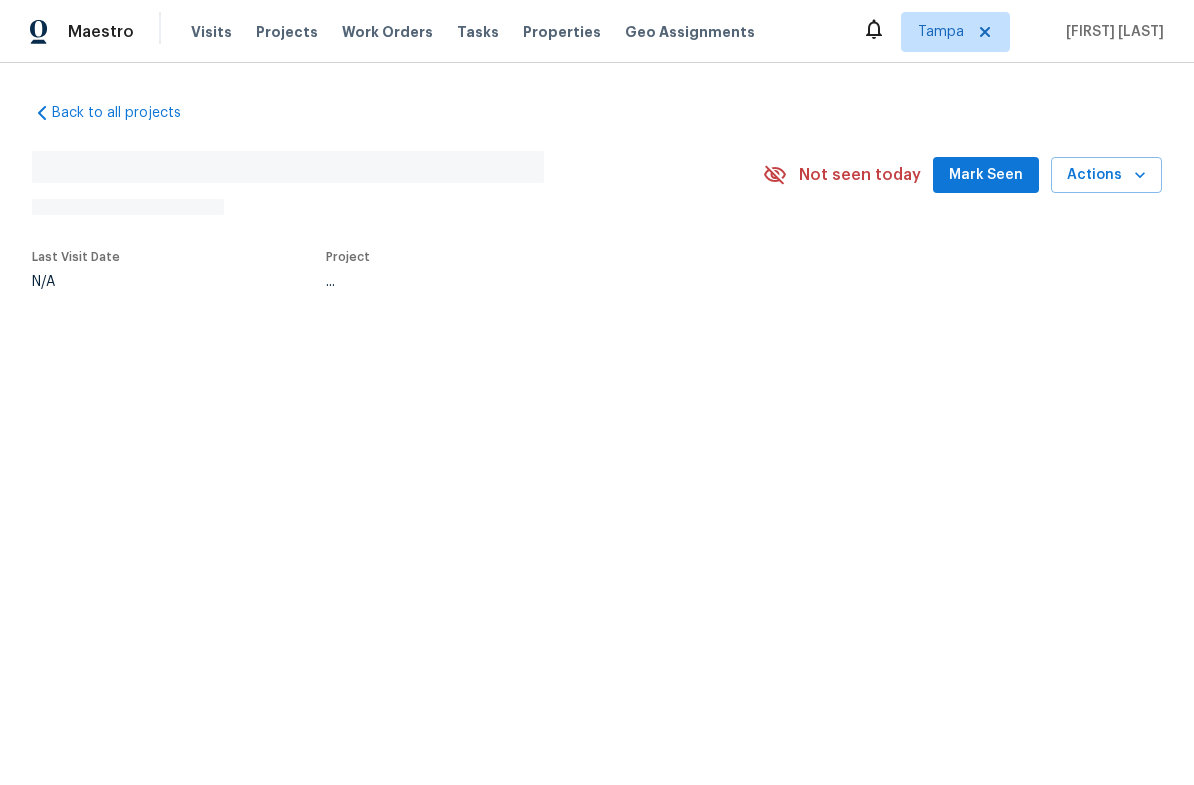 scroll, scrollTop: 0, scrollLeft: 0, axis: both 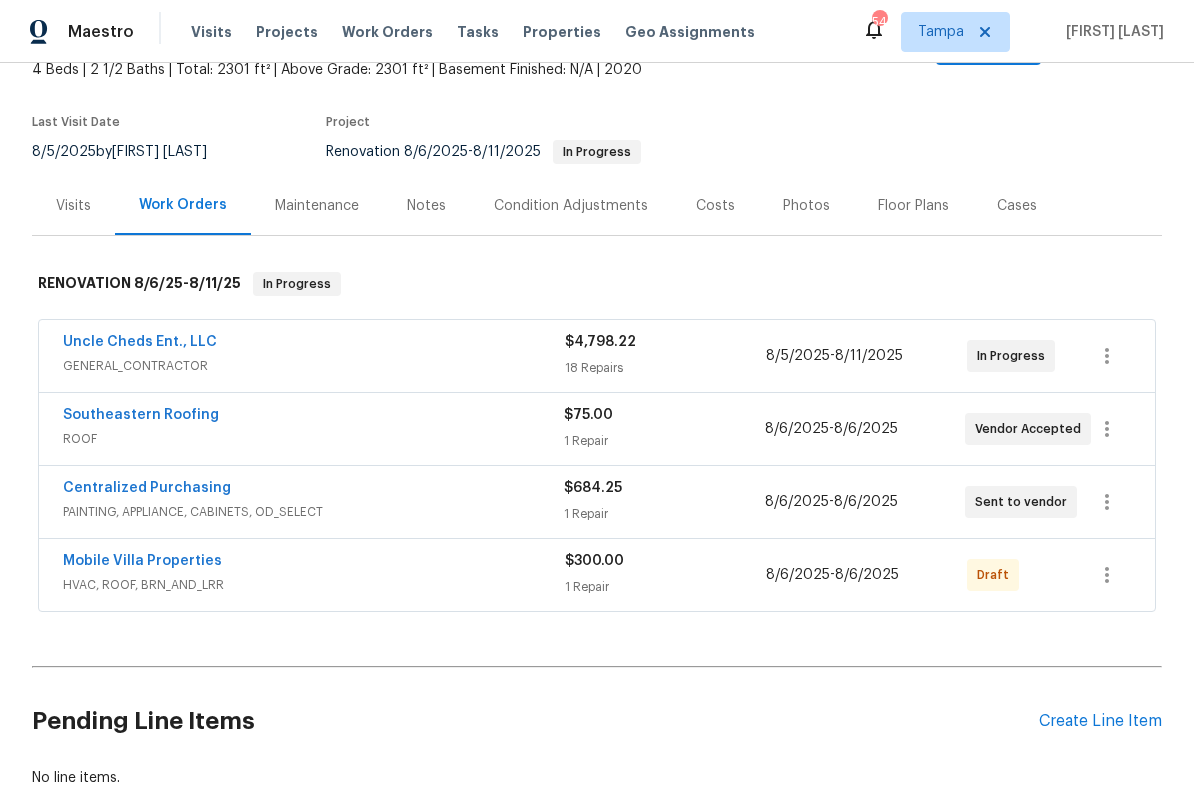 click on "Uncle Cheds Ent., LLC" at bounding box center (140, 342) 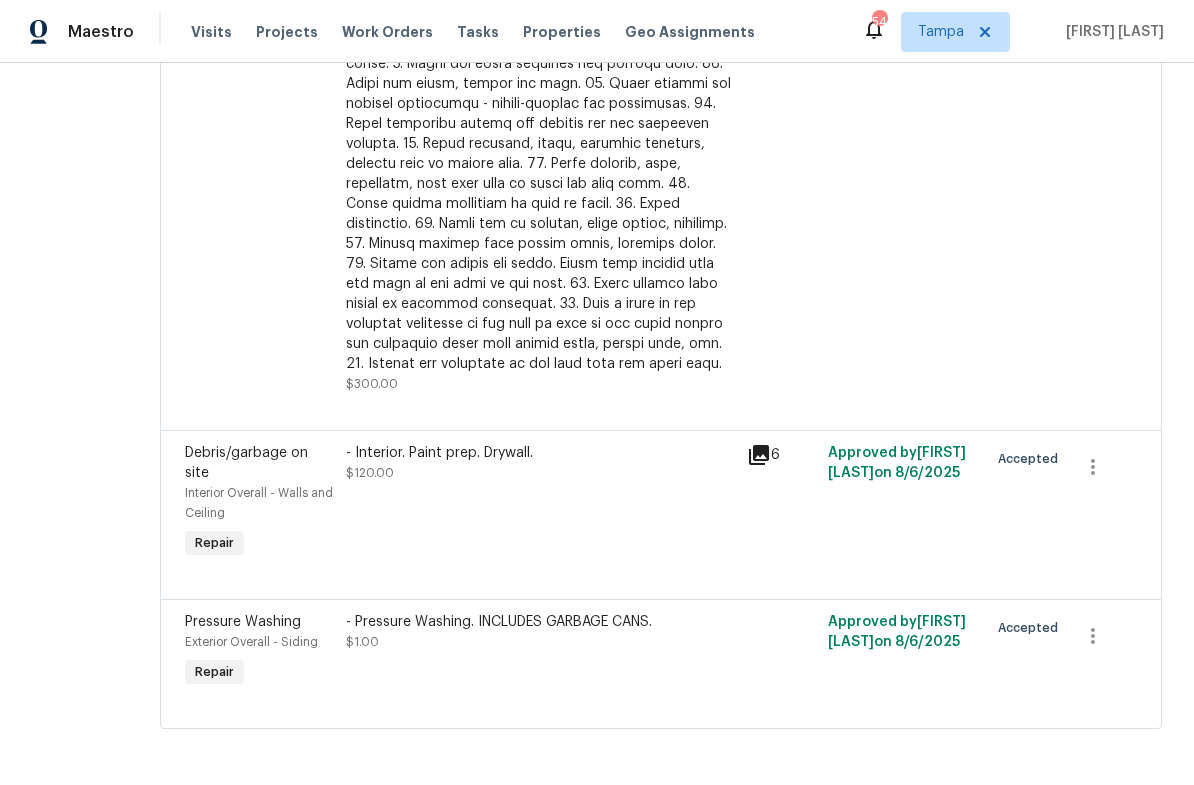 scroll, scrollTop: 3617, scrollLeft: 0, axis: vertical 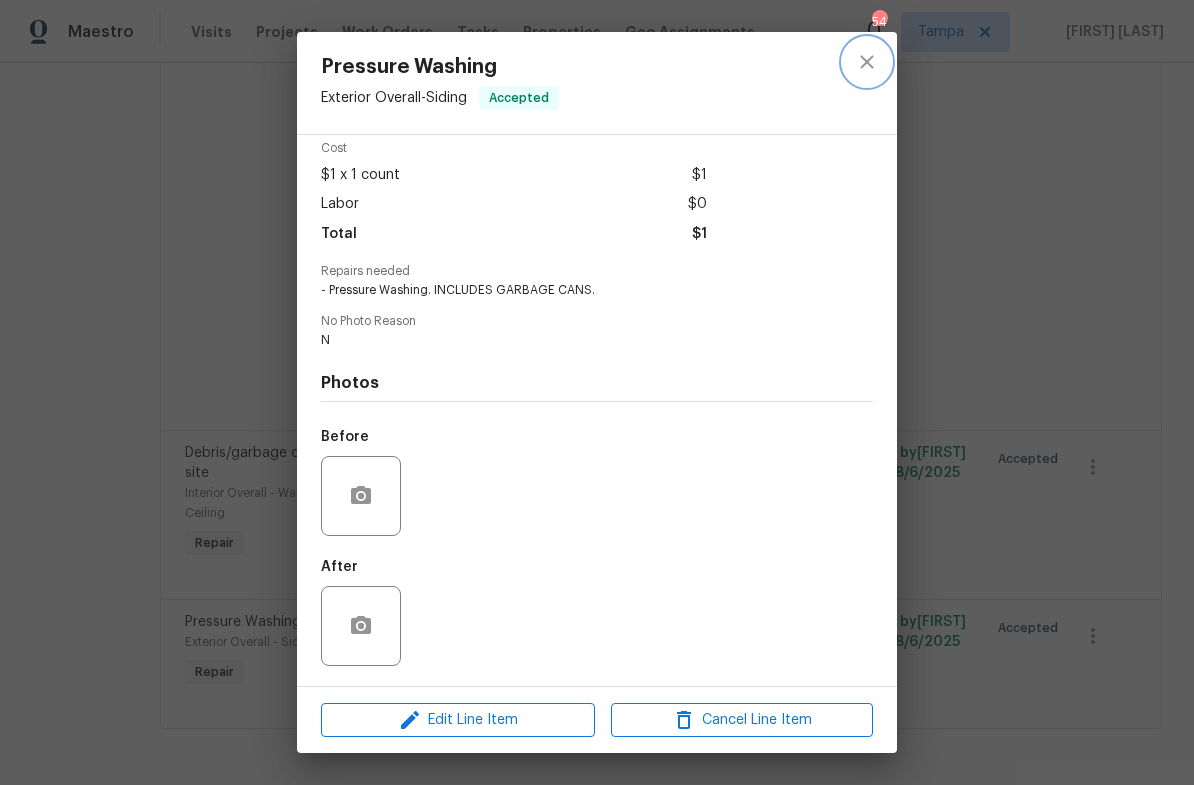 click 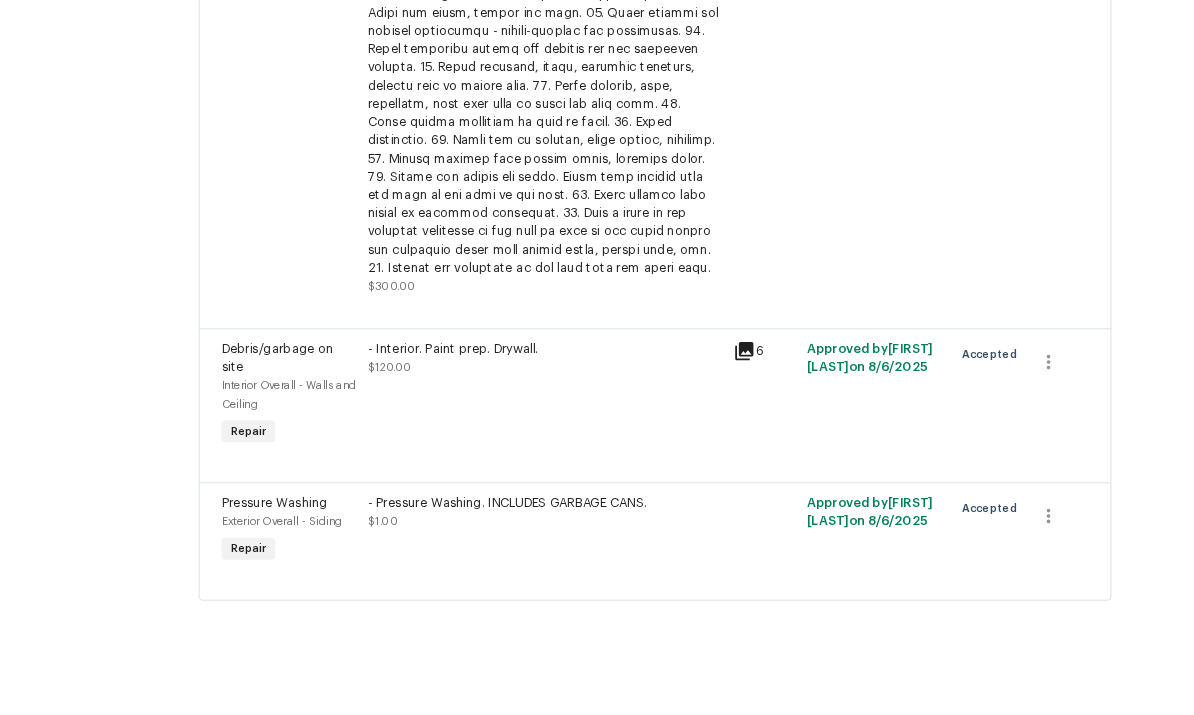 scroll, scrollTop: 49, scrollLeft: 0, axis: vertical 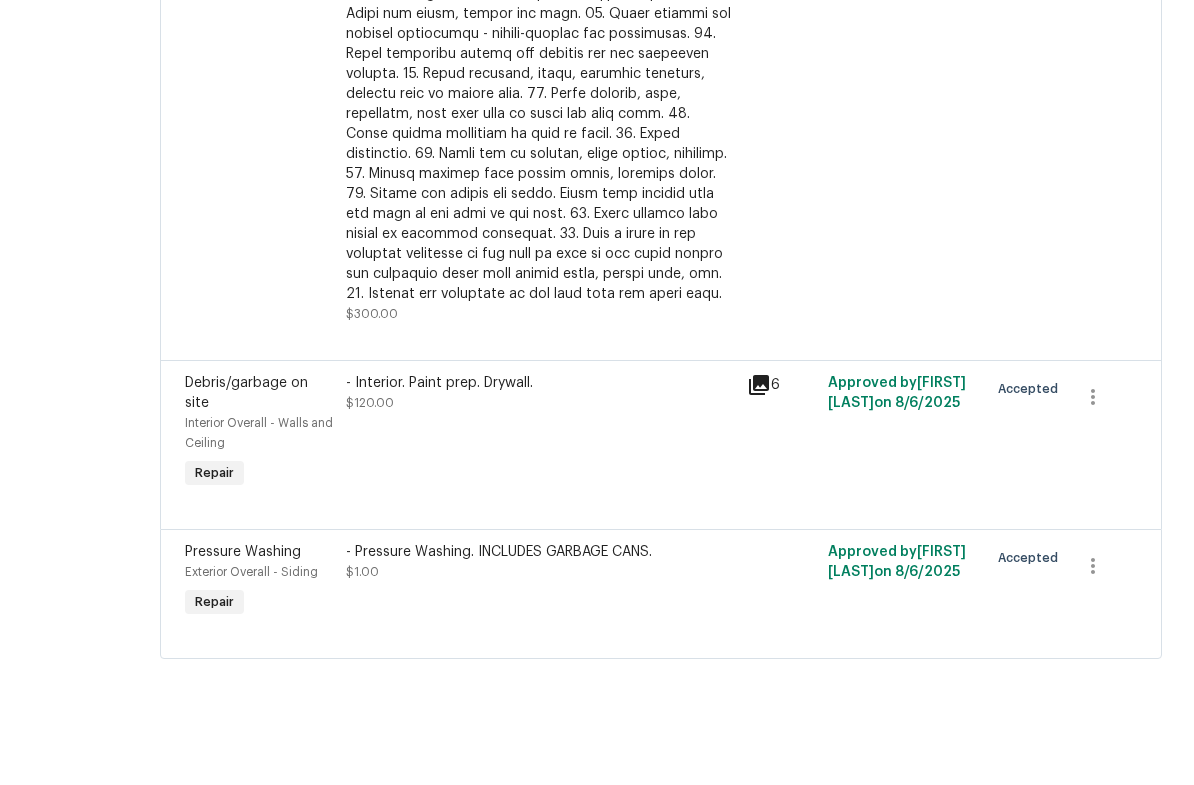 click on "- Pressure Washing. INCLUDES GARBAGE CANS. $1.00" at bounding box center [541, 652] 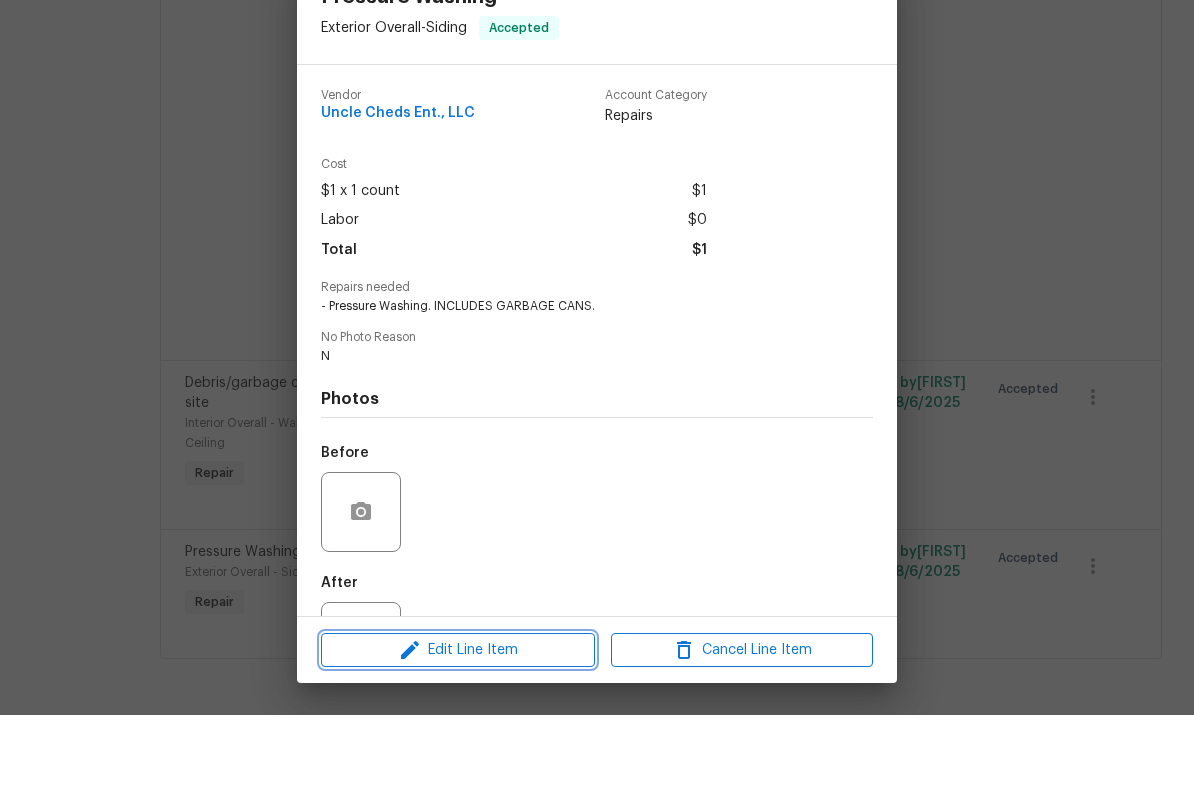 click on "Edit Line Item" at bounding box center (458, 720) 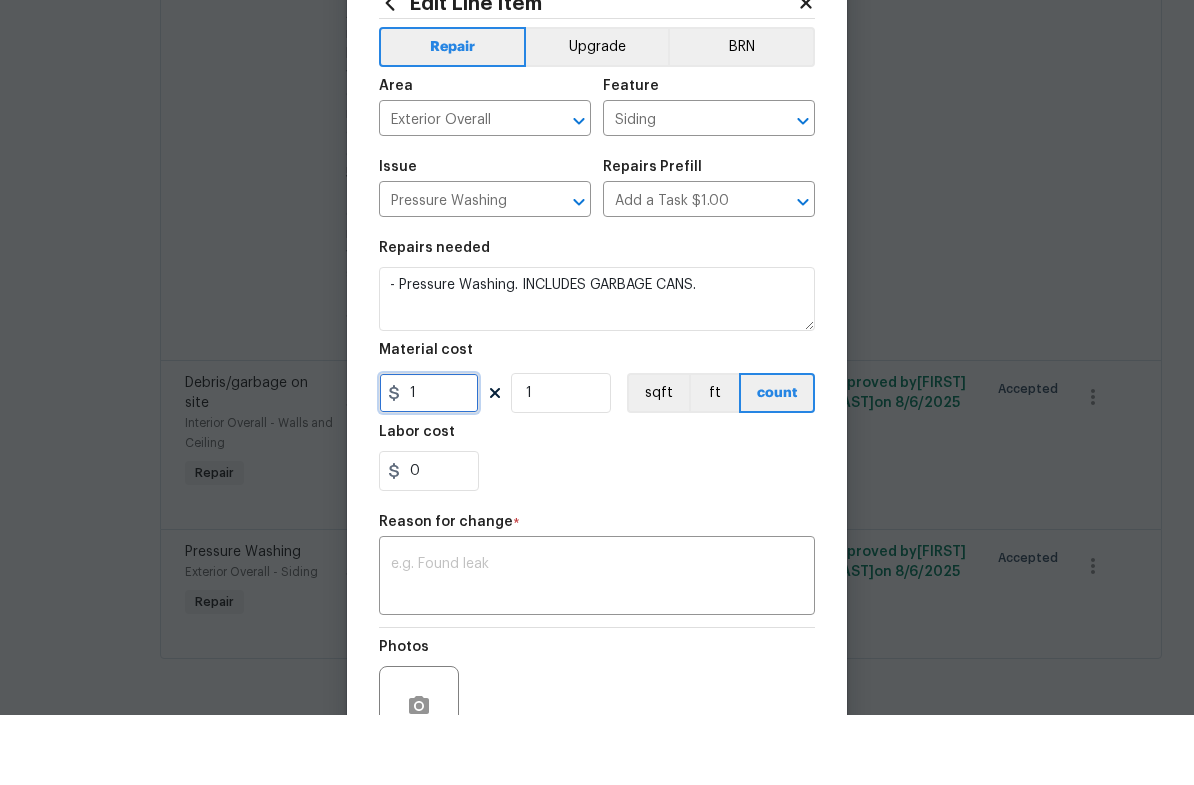 click on "1" at bounding box center [429, 463] 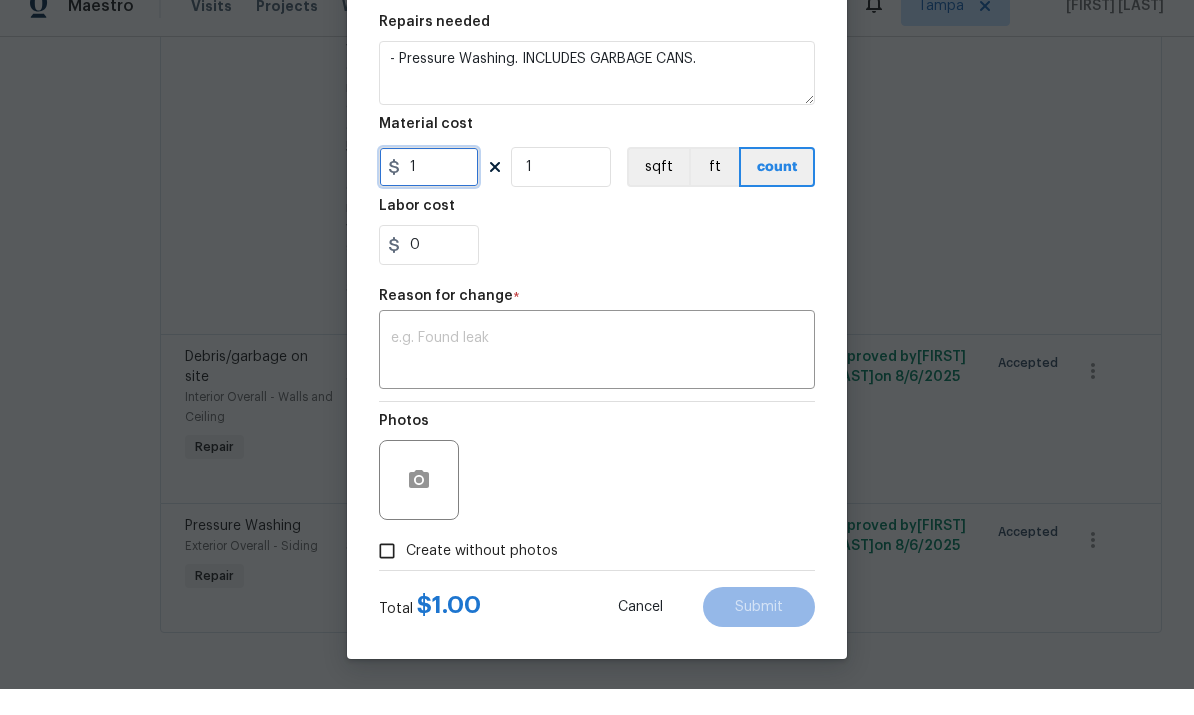 scroll, scrollTop: 274, scrollLeft: 0, axis: vertical 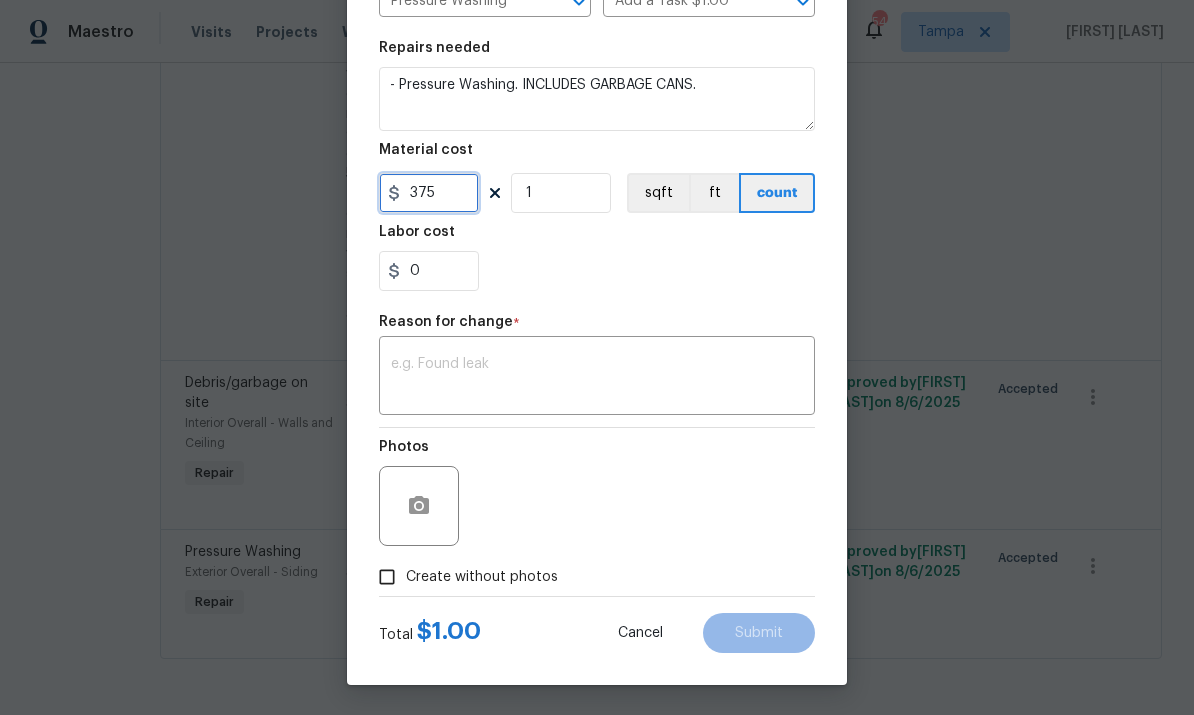 type on "375" 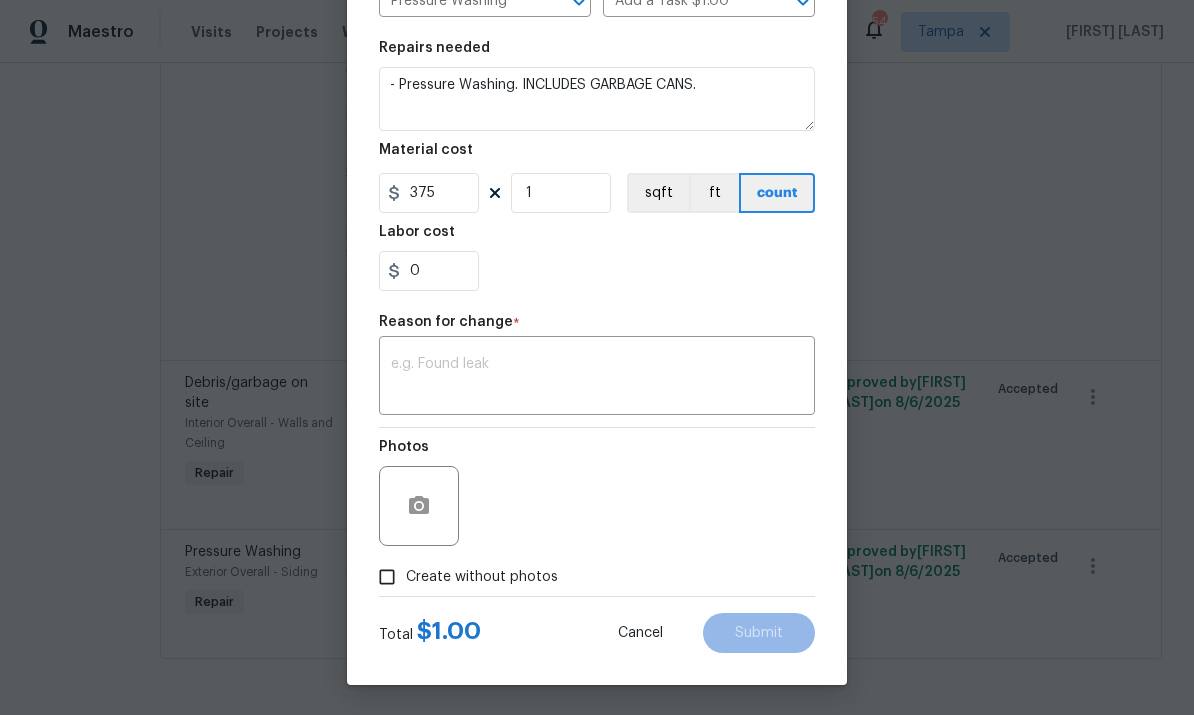 click on "x ​" at bounding box center [597, 378] 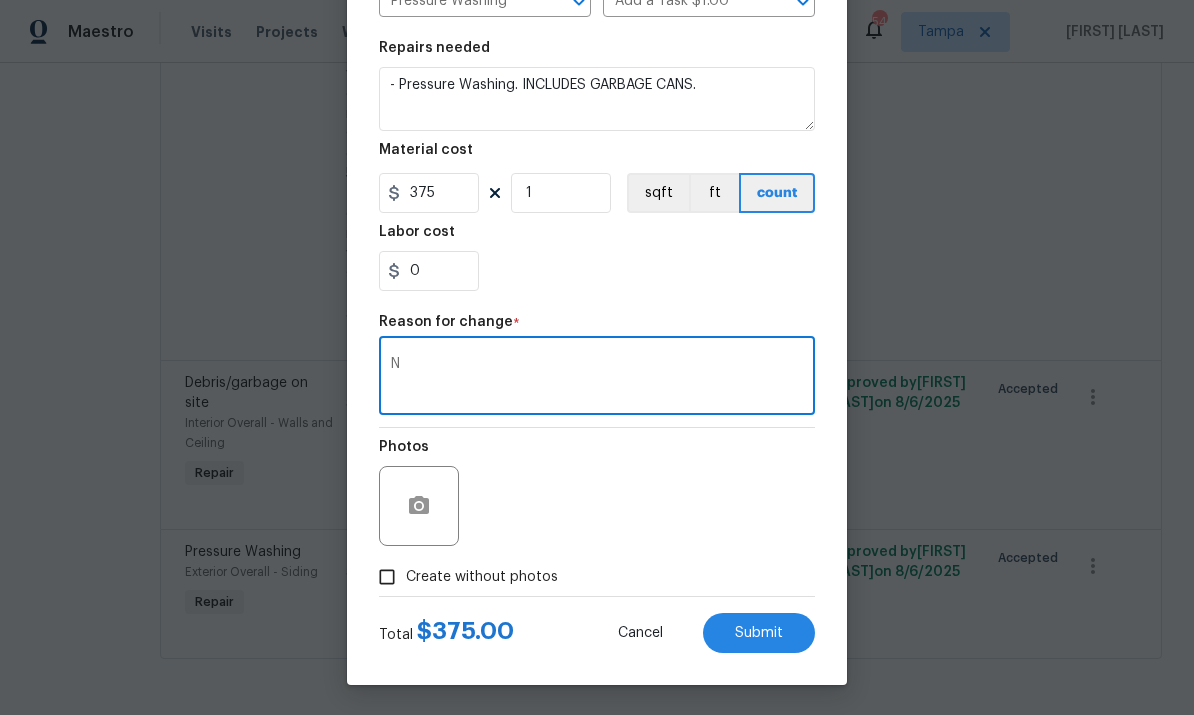 type on "N" 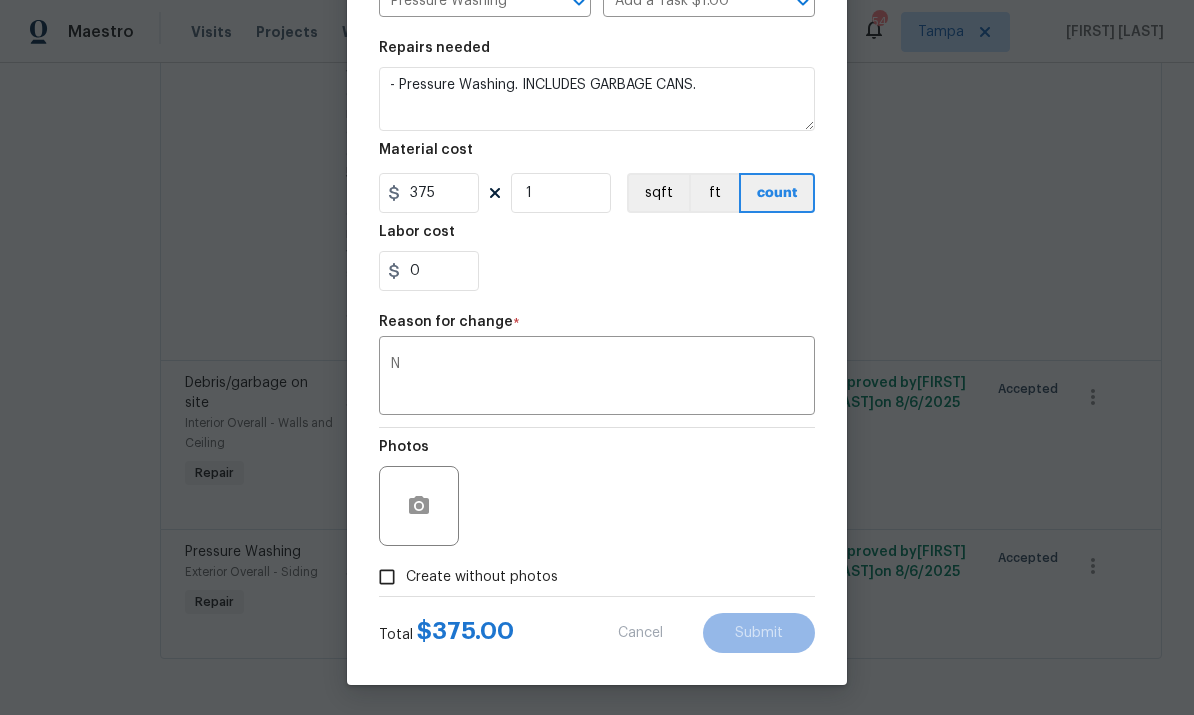 type on "1" 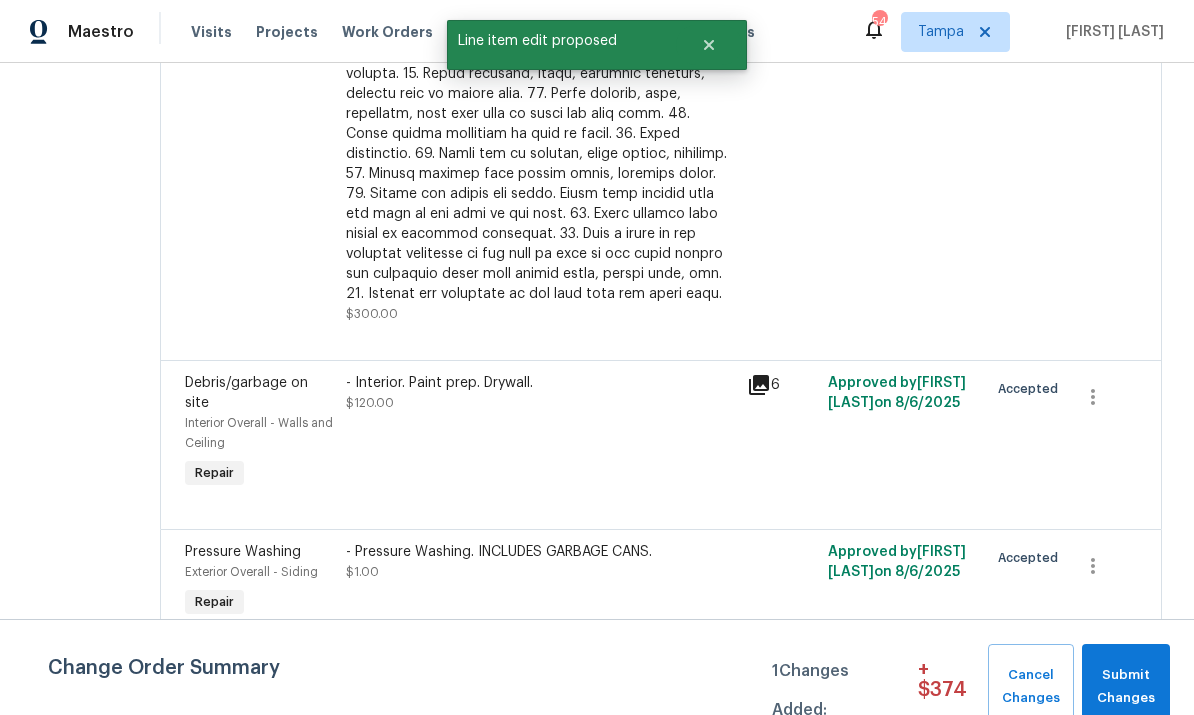 scroll, scrollTop: 0, scrollLeft: 0, axis: both 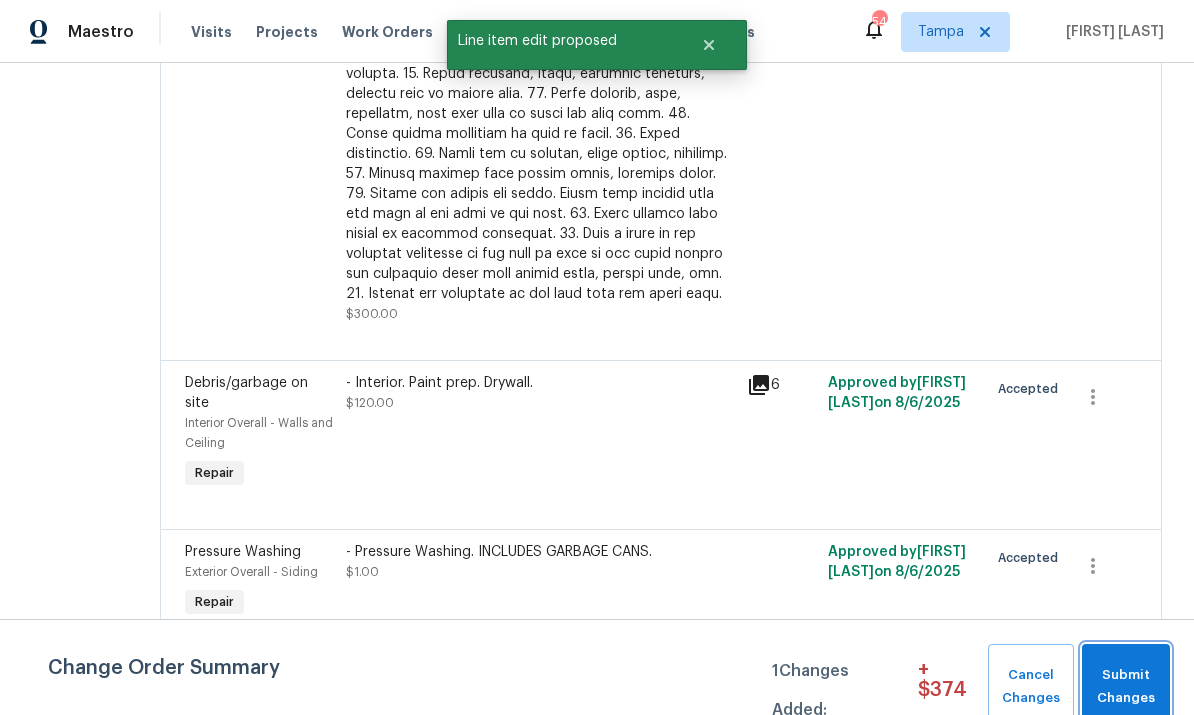 click on "Submit Changes" at bounding box center (1126, 687) 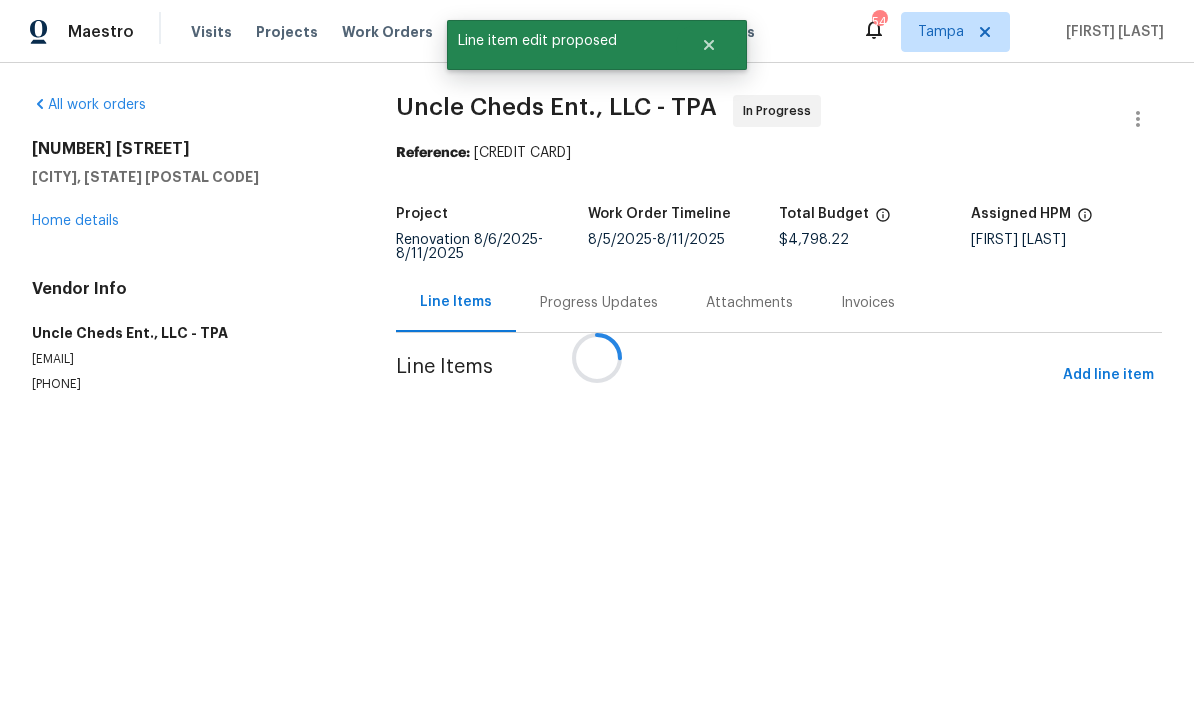scroll, scrollTop: 0, scrollLeft: 0, axis: both 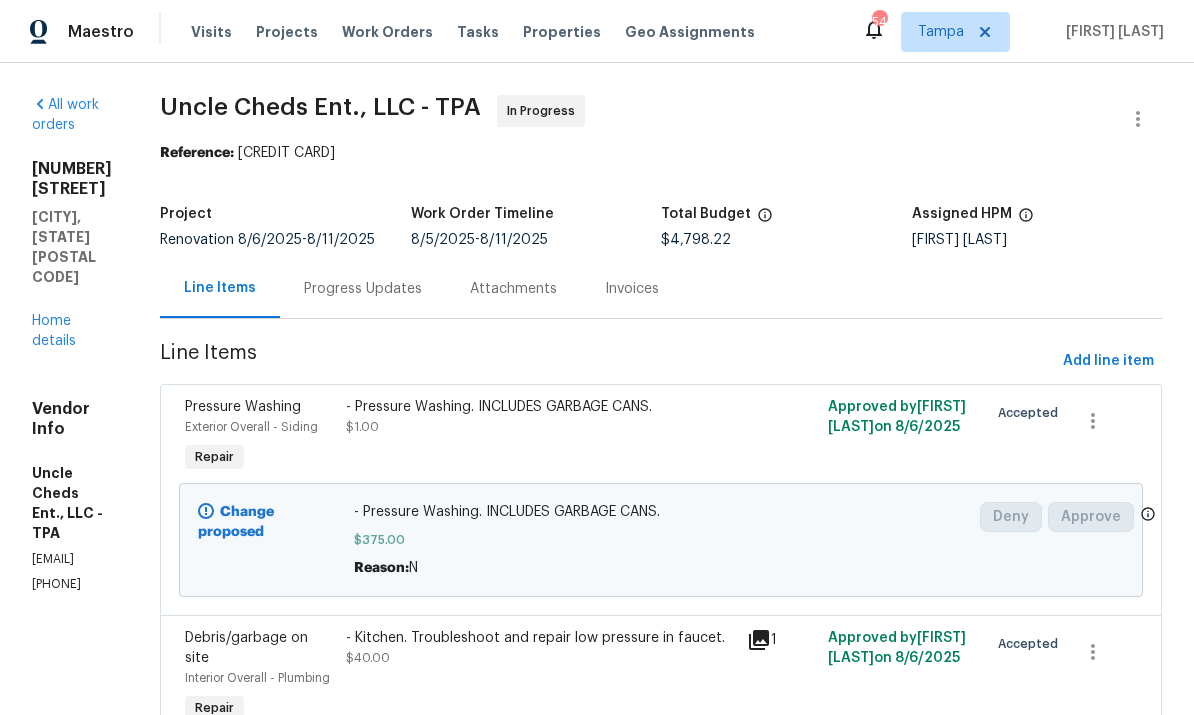 click on "Home details" at bounding box center (54, 331) 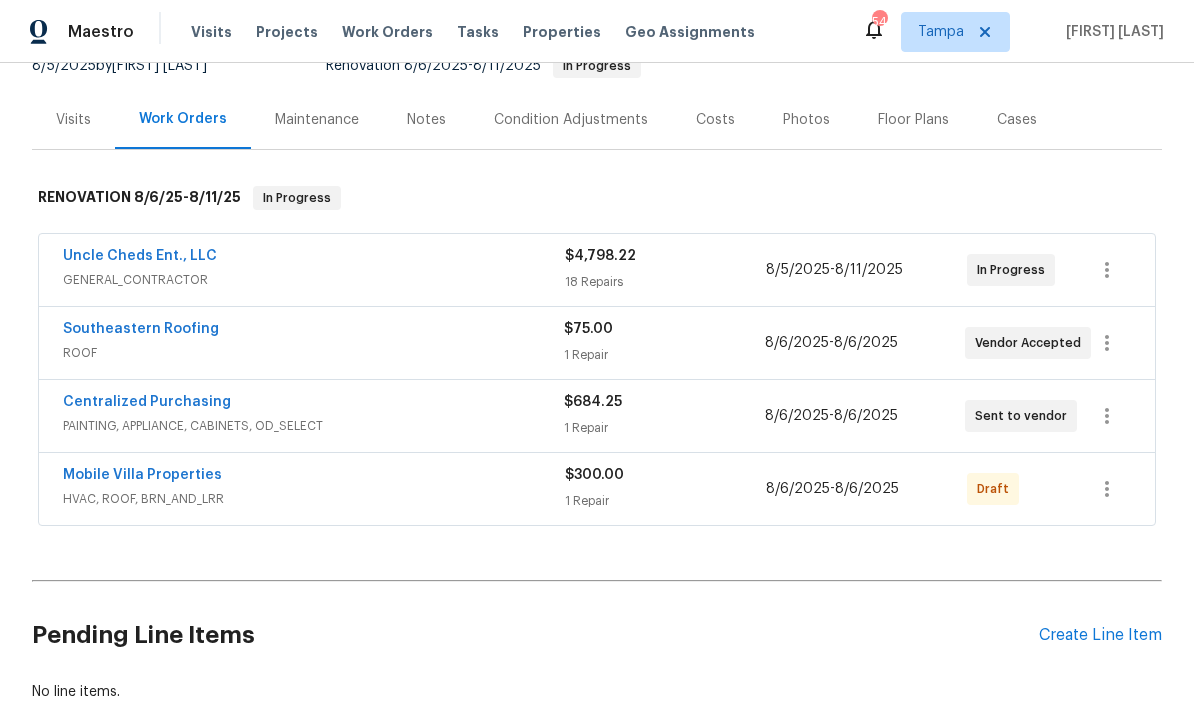 scroll, scrollTop: 237, scrollLeft: 0, axis: vertical 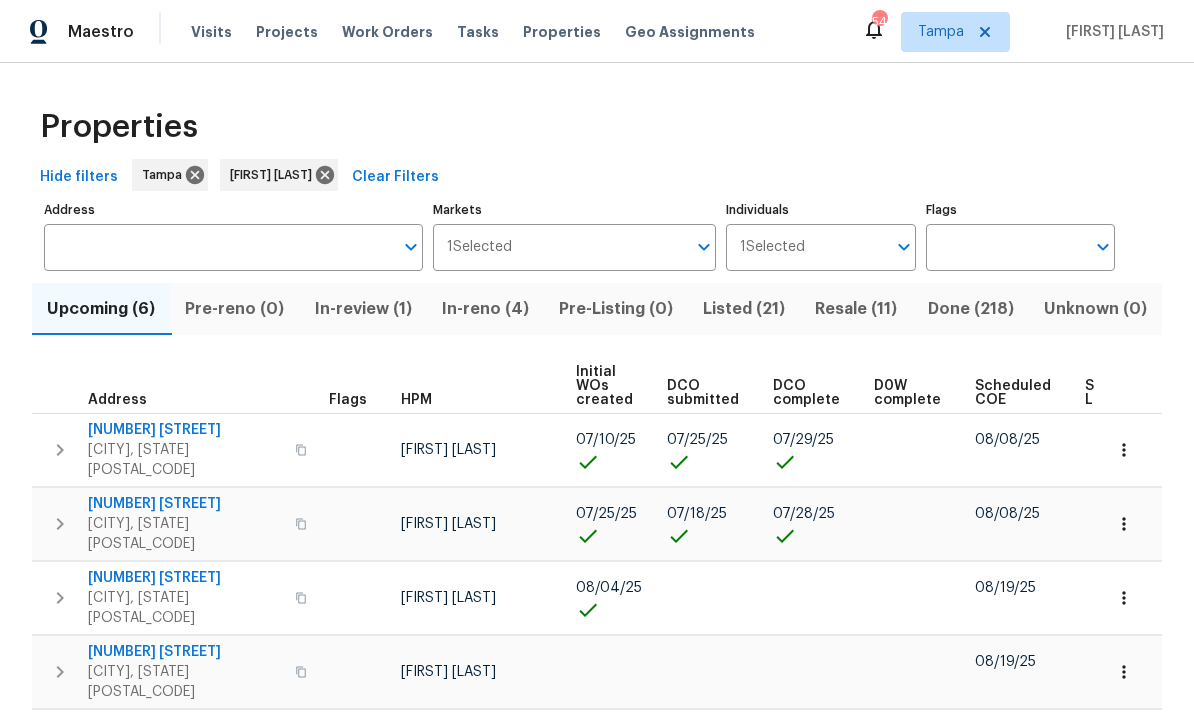 click on "In-reno (4)" at bounding box center (485, 309) 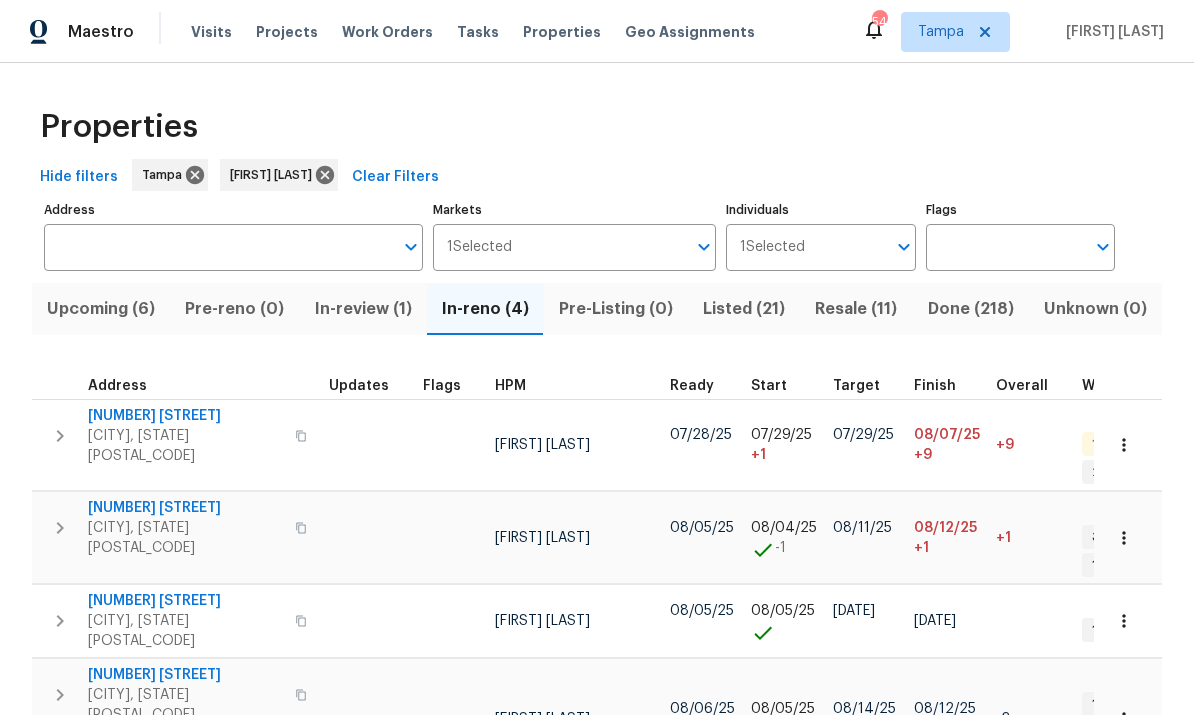 click on "Upcoming (6)" at bounding box center (101, 309) 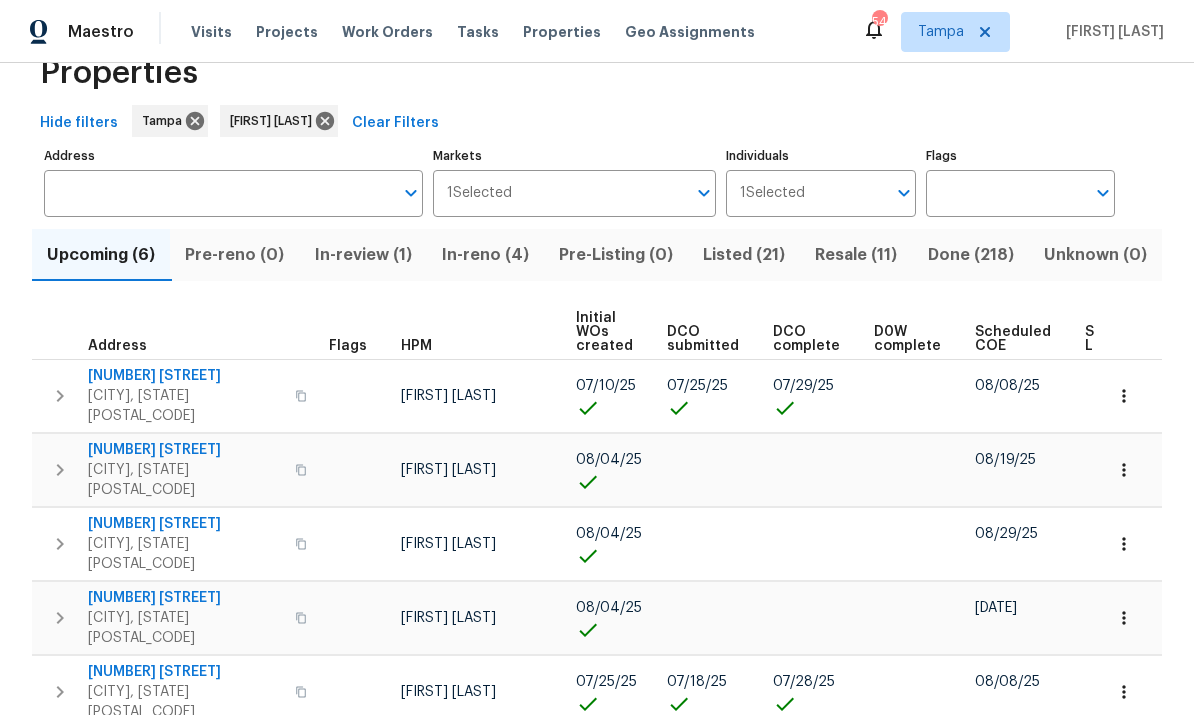 scroll, scrollTop: 53, scrollLeft: 0, axis: vertical 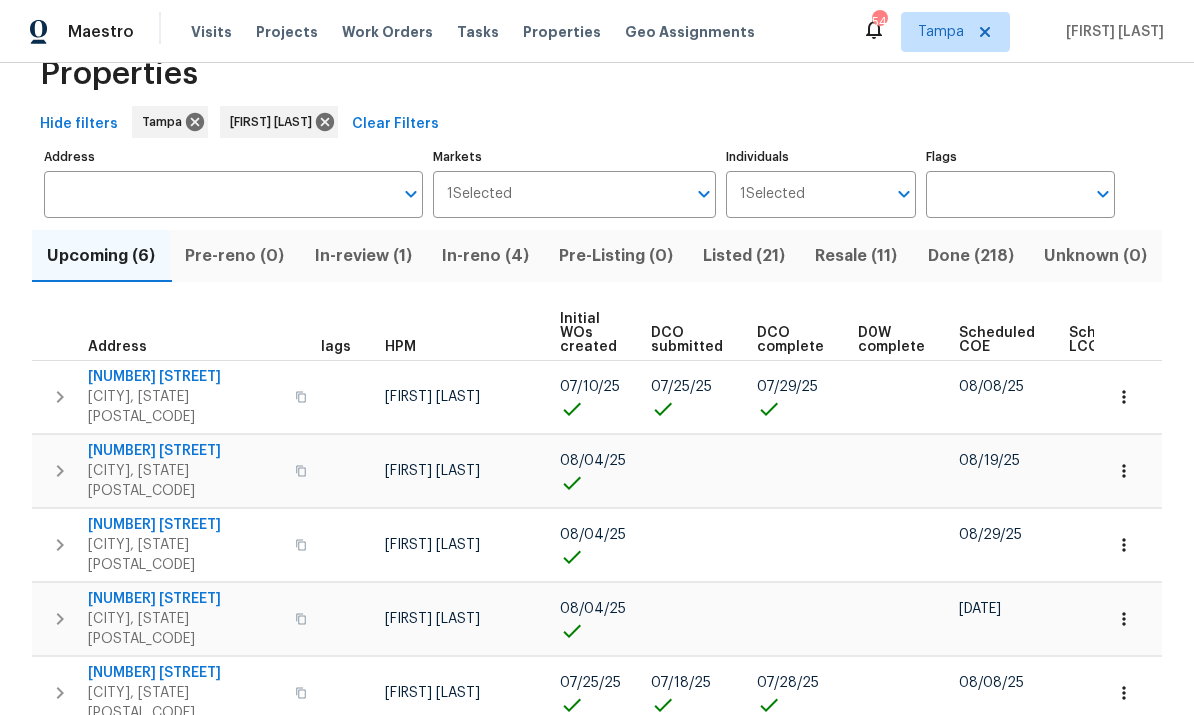 click 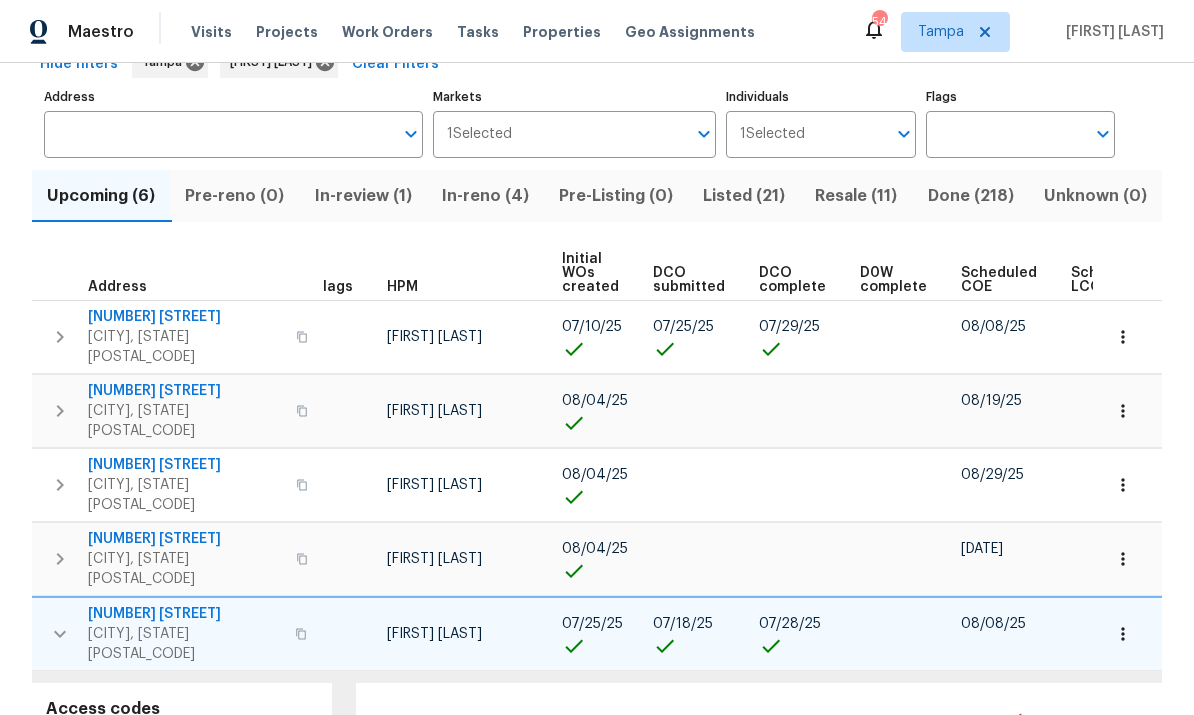 click 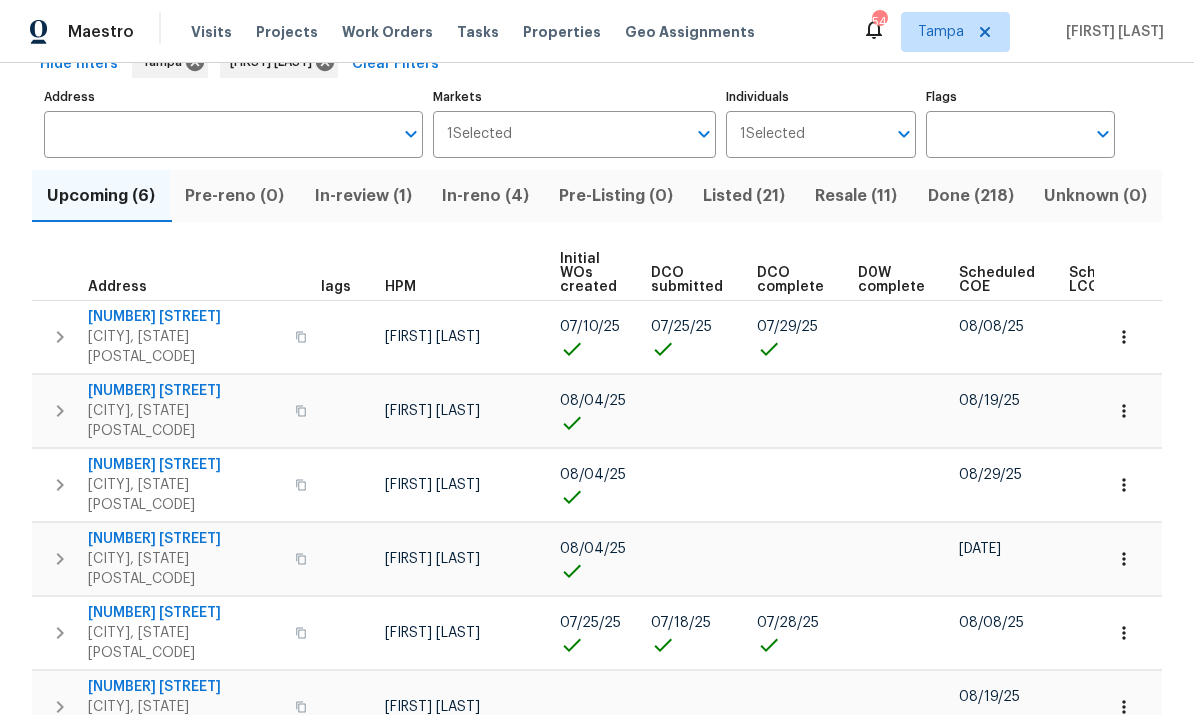 scroll, scrollTop: 53, scrollLeft: 0, axis: vertical 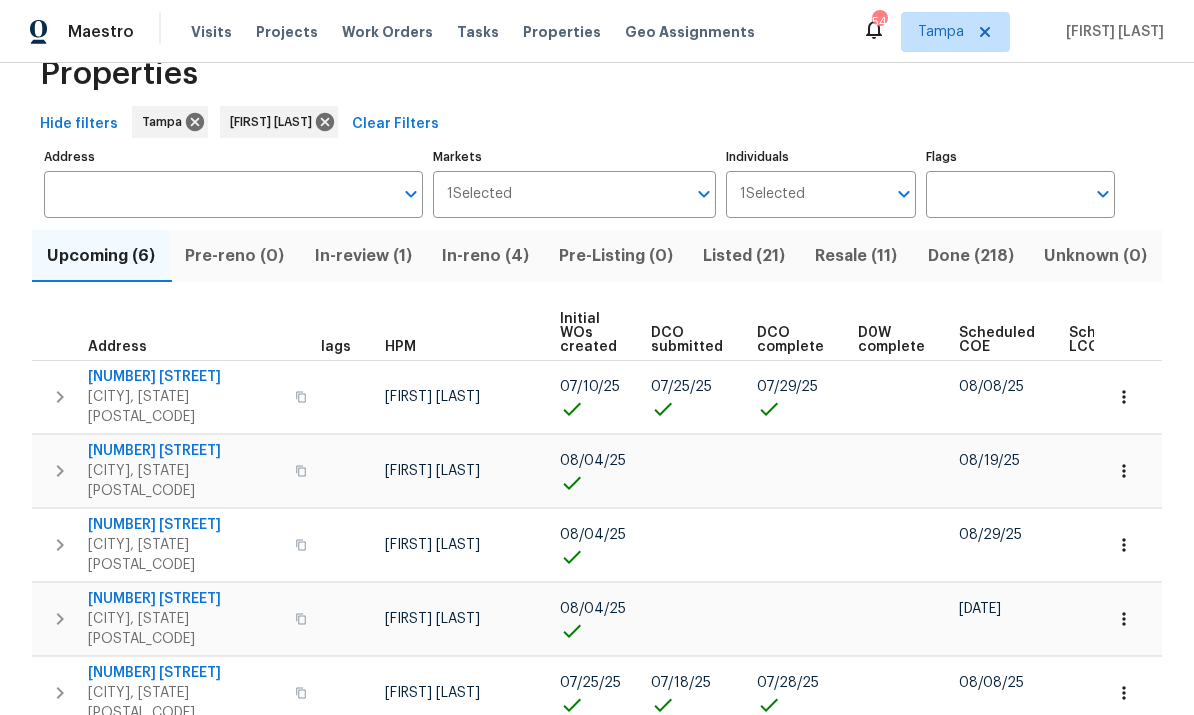 click at bounding box center [60, 397] 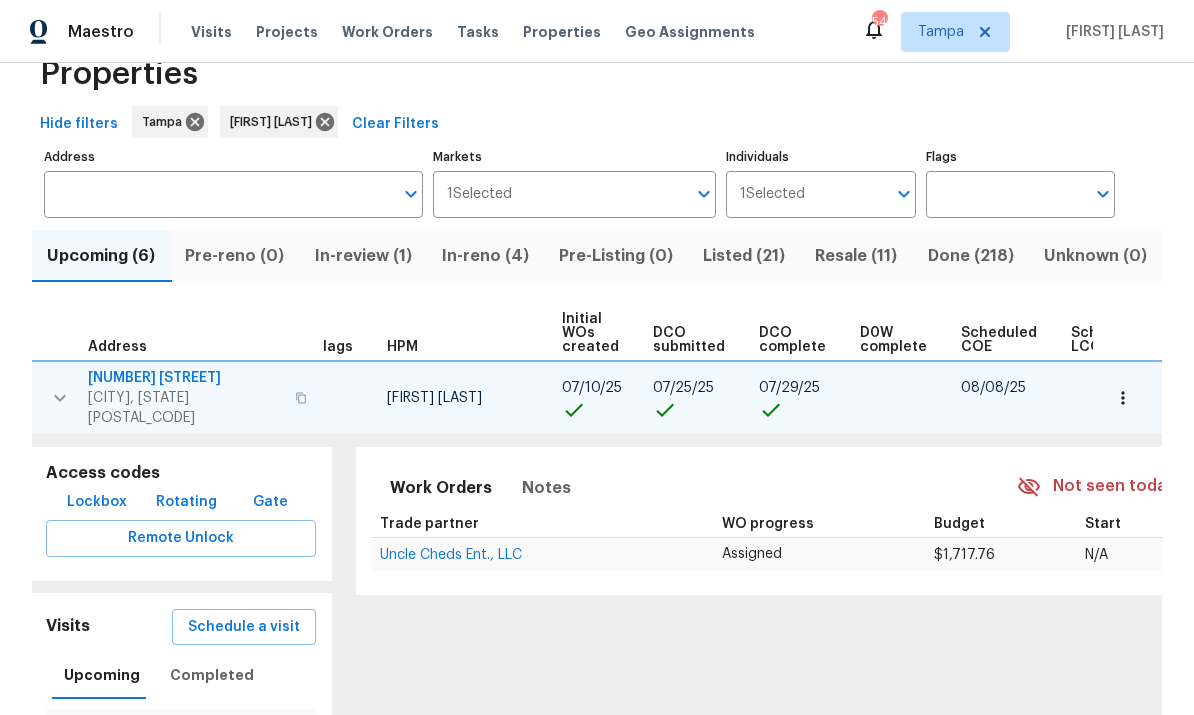 click on "Uncle Cheds Ent., LLC" at bounding box center [451, 555] 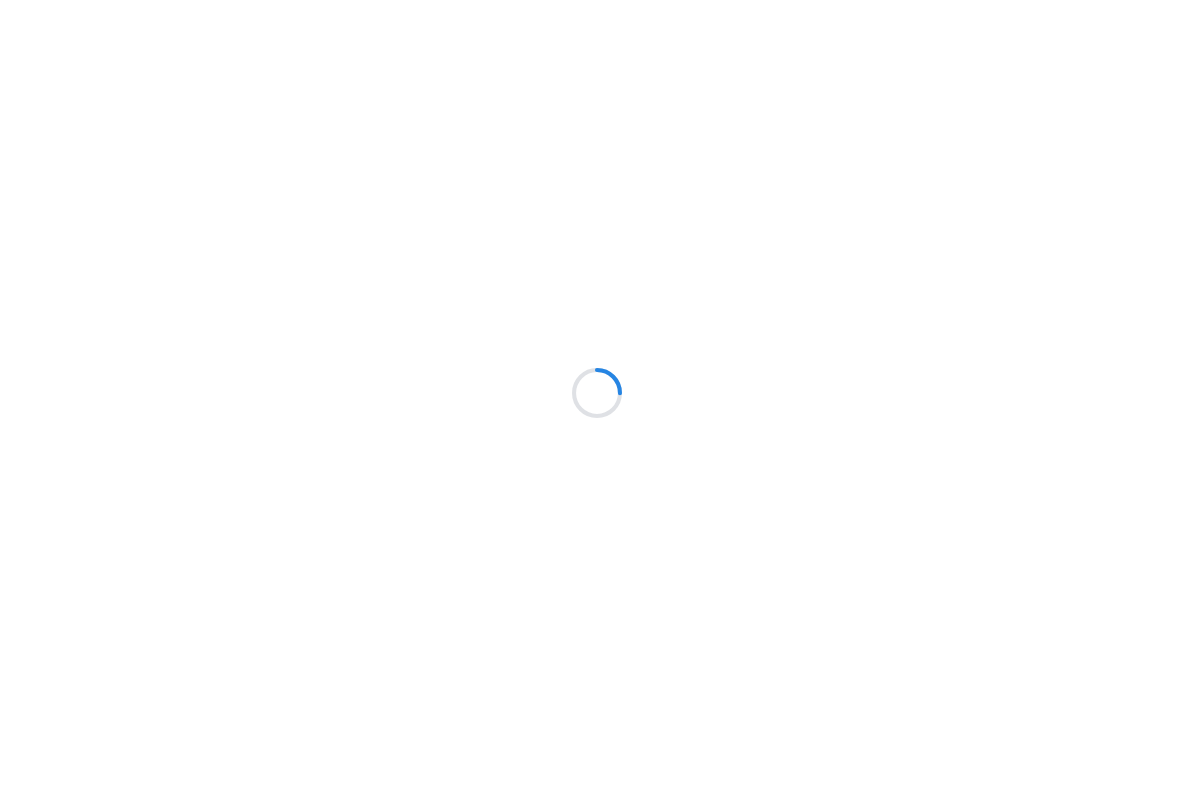 scroll, scrollTop: 0, scrollLeft: 0, axis: both 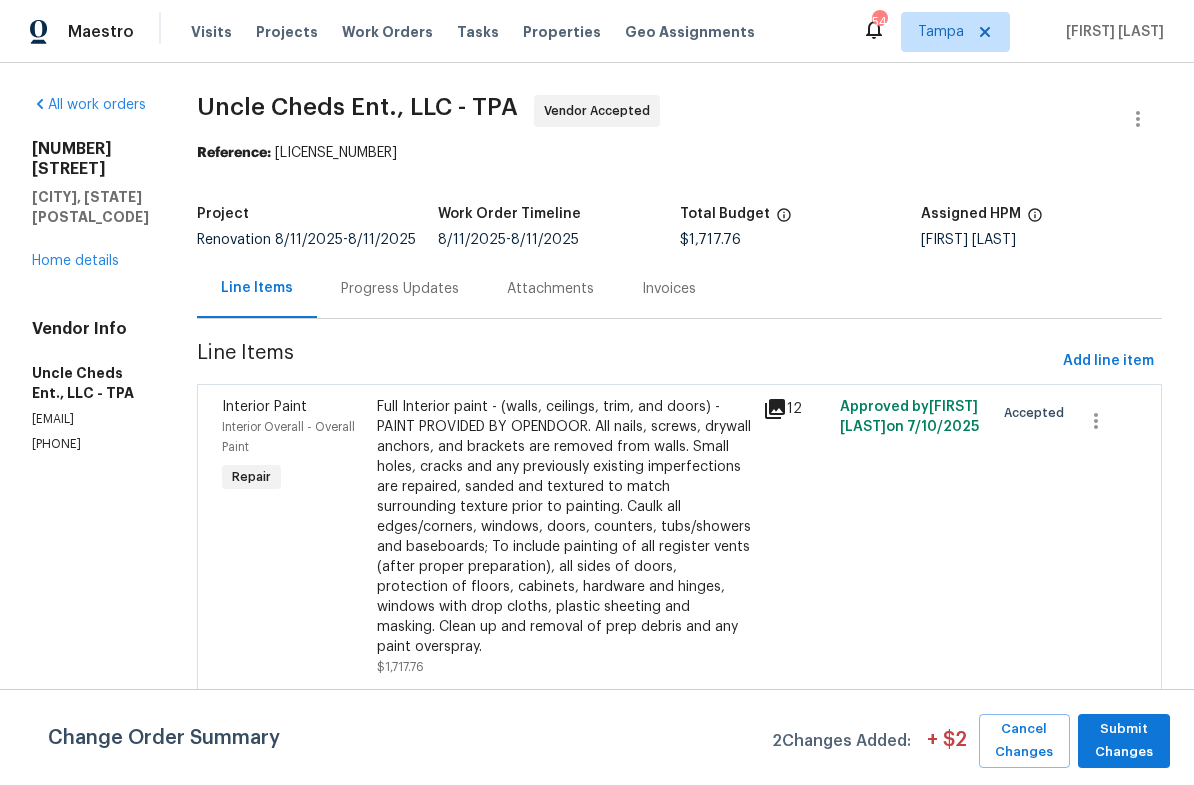 click on "Home details" at bounding box center [75, 261] 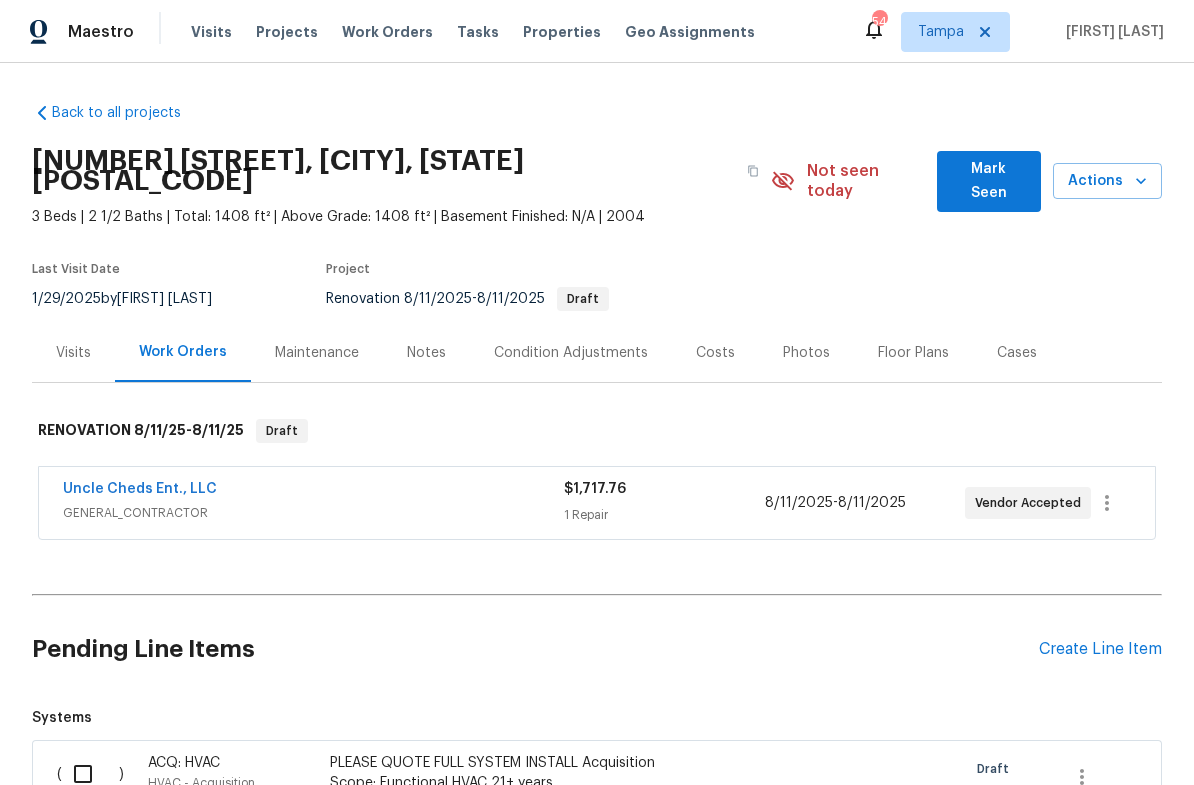 scroll, scrollTop: -2, scrollLeft: 0, axis: vertical 